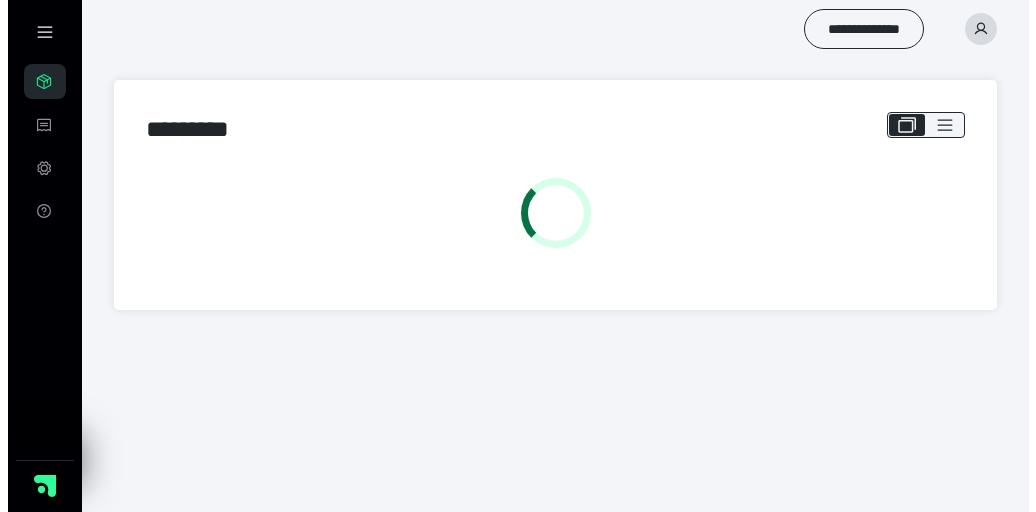 scroll, scrollTop: 0, scrollLeft: 0, axis: both 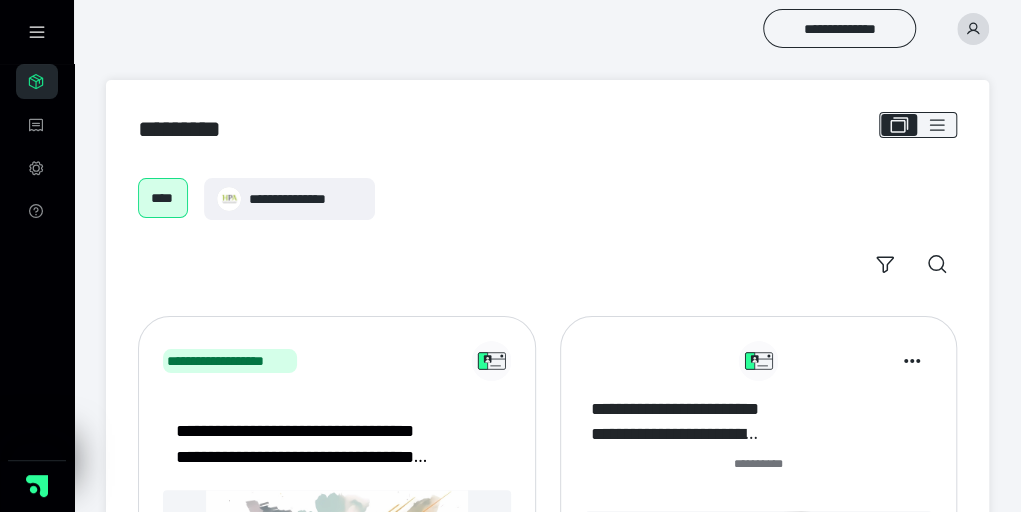 click on "**********" at bounding box center [675, 422] 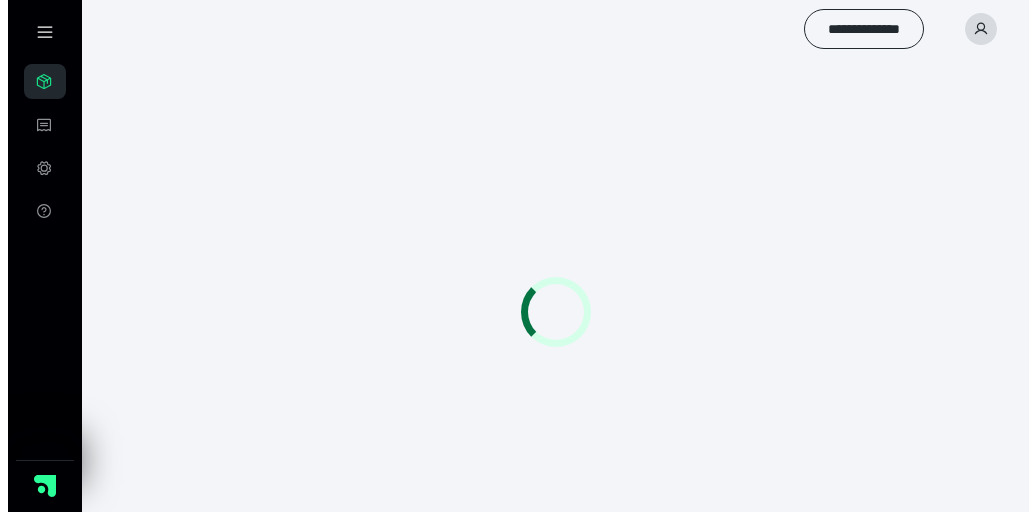 scroll, scrollTop: 0, scrollLeft: 0, axis: both 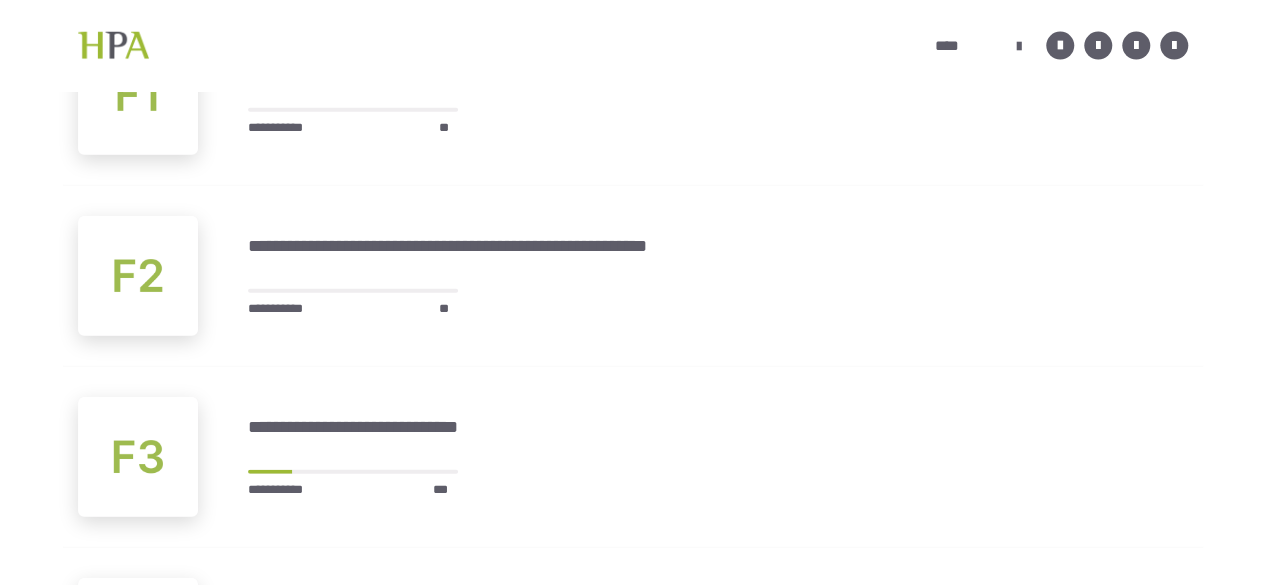 click on "**********" at bounding box center (382, 457) 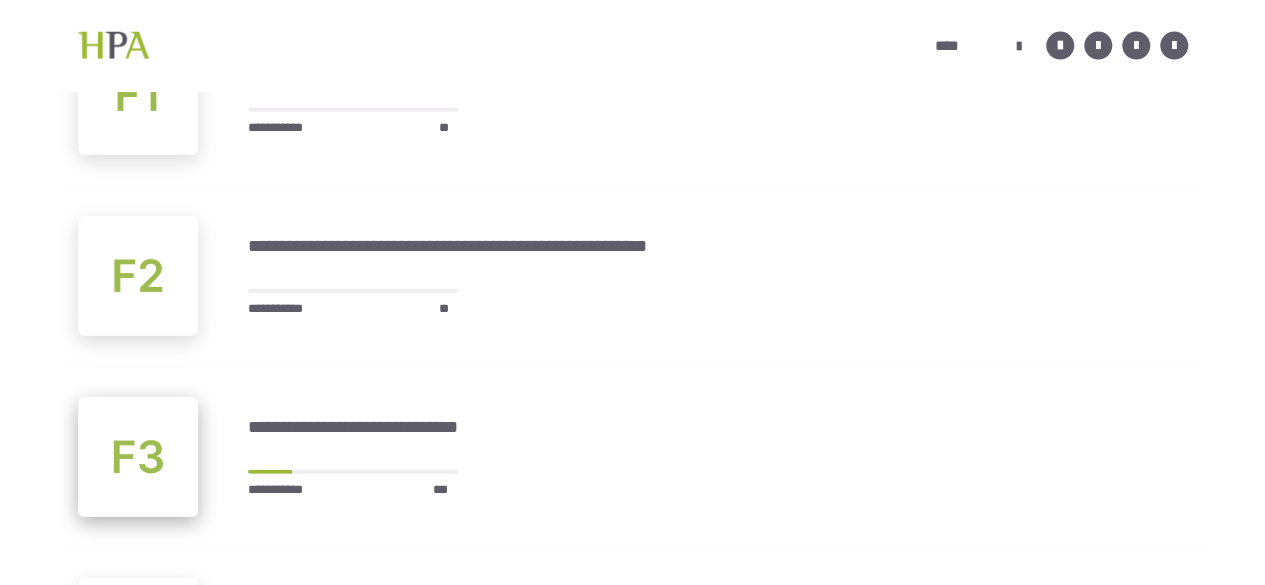 click at bounding box center (138, 457) 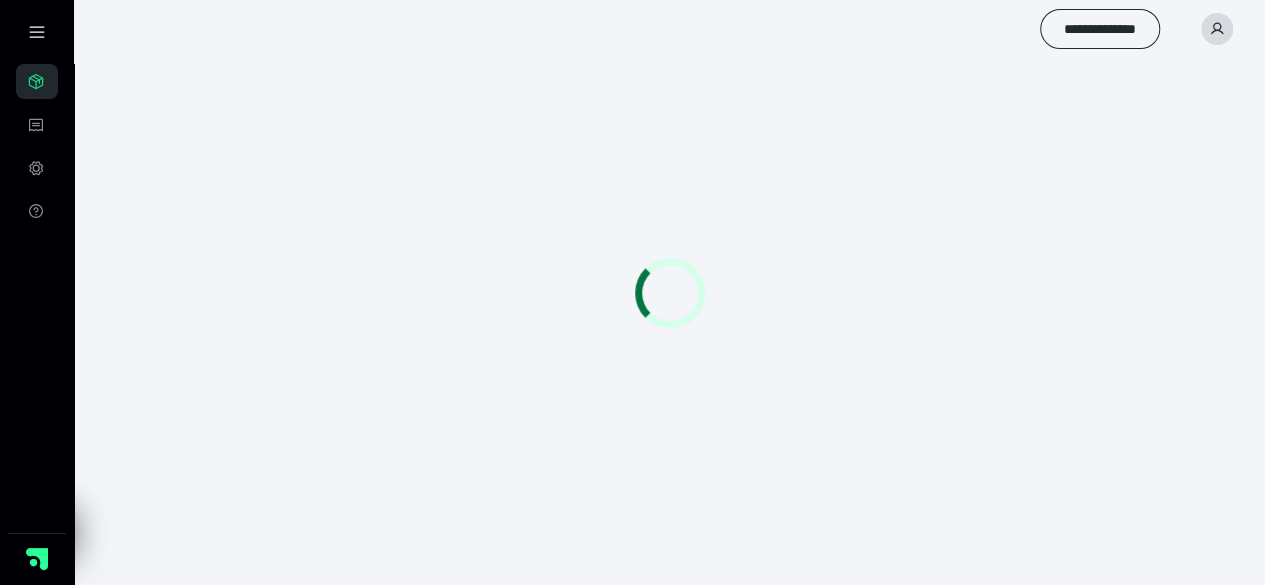scroll, scrollTop: 56, scrollLeft: 0, axis: vertical 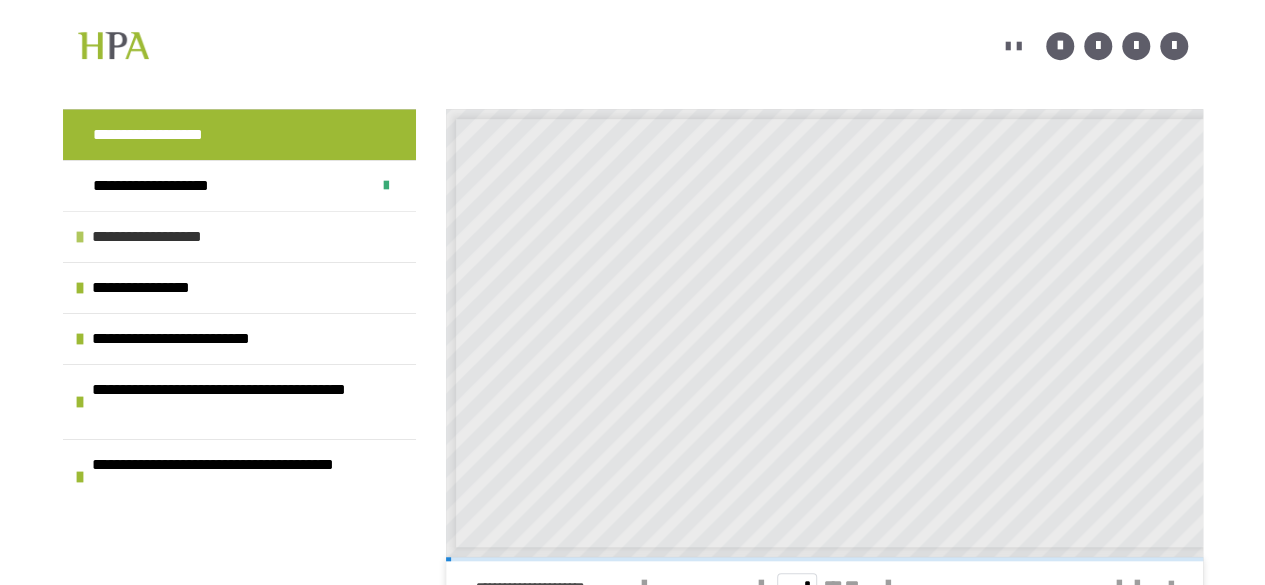 click on "**********" at bounding box center (166, 237) 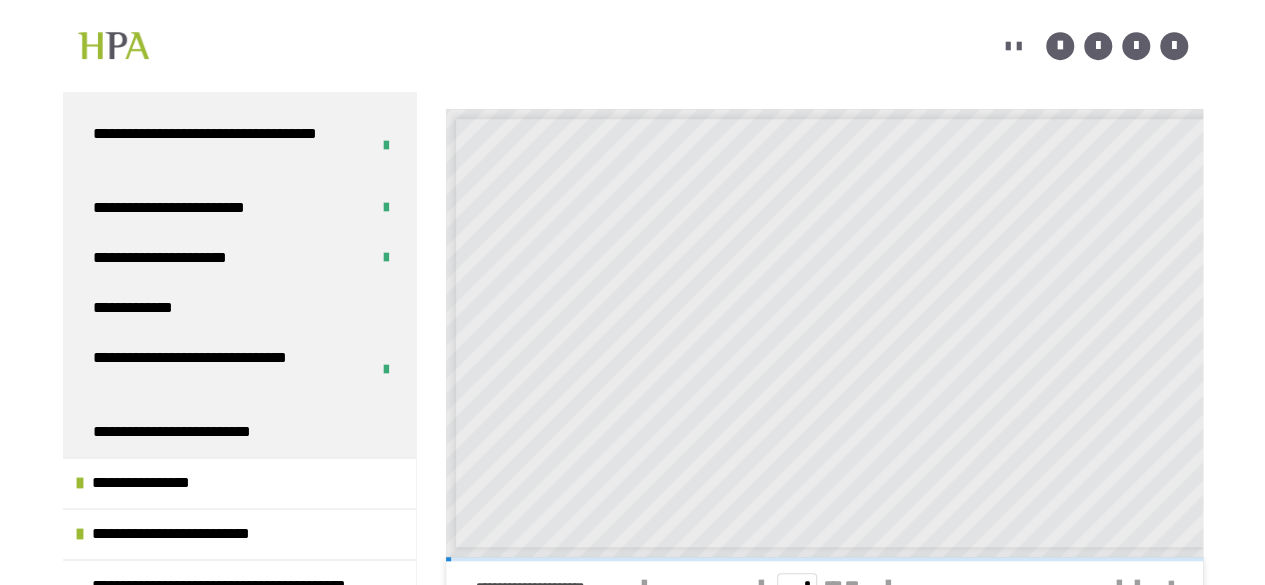 scroll, scrollTop: 1400, scrollLeft: 0, axis: vertical 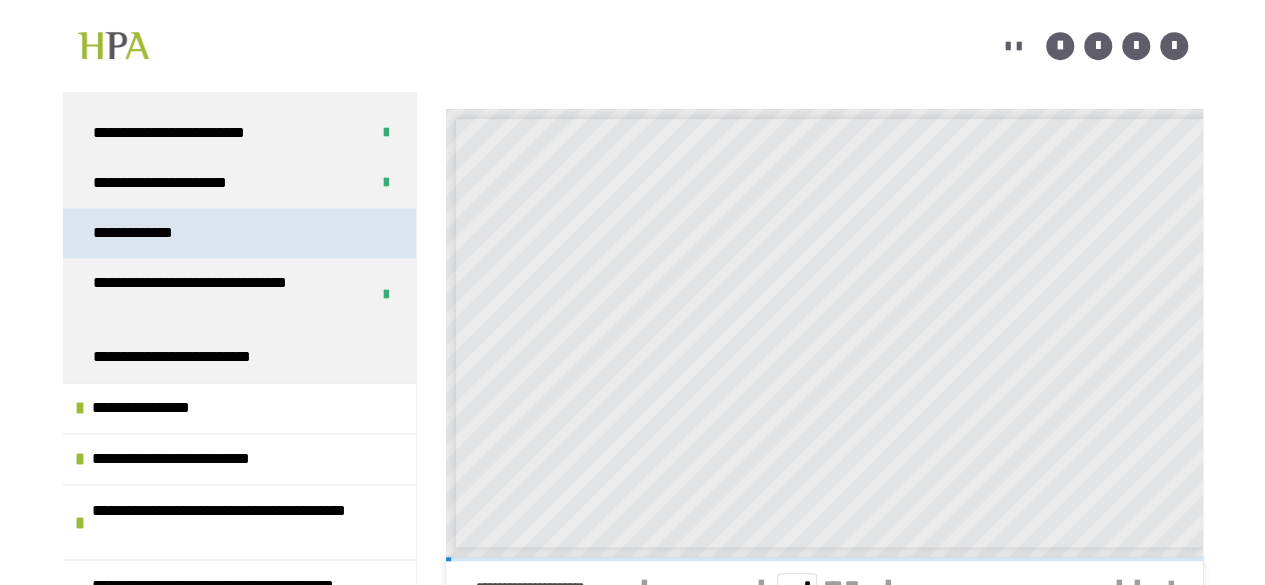 click on "**********" at bounding box center [144, 233] 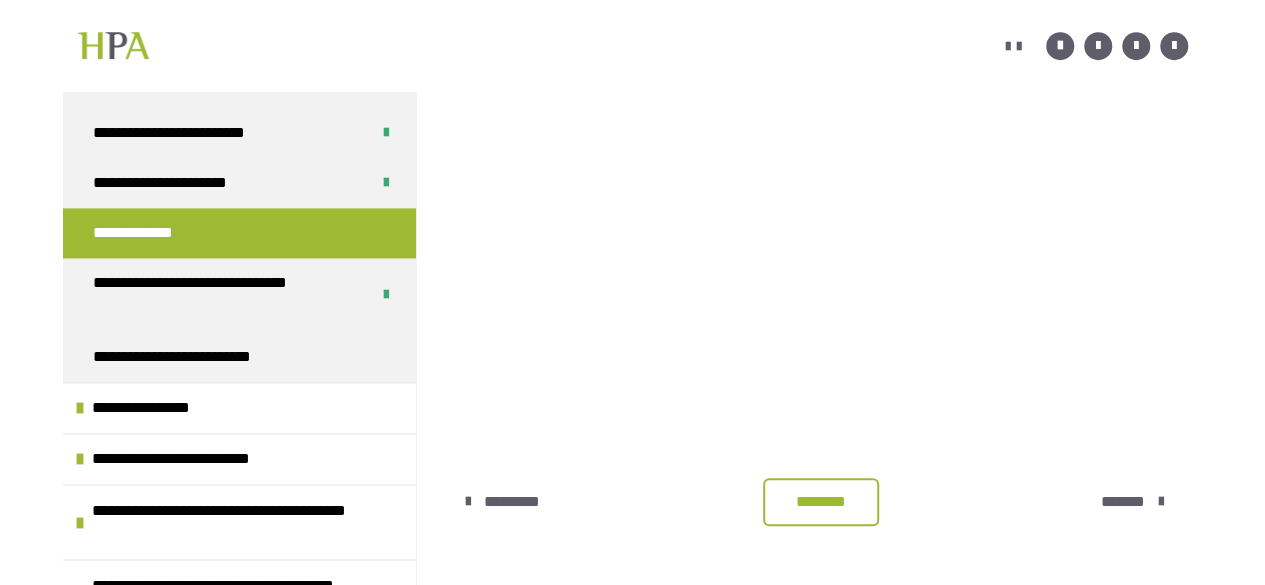 scroll, scrollTop: 566, scrollLeft: 0, axis: vertical 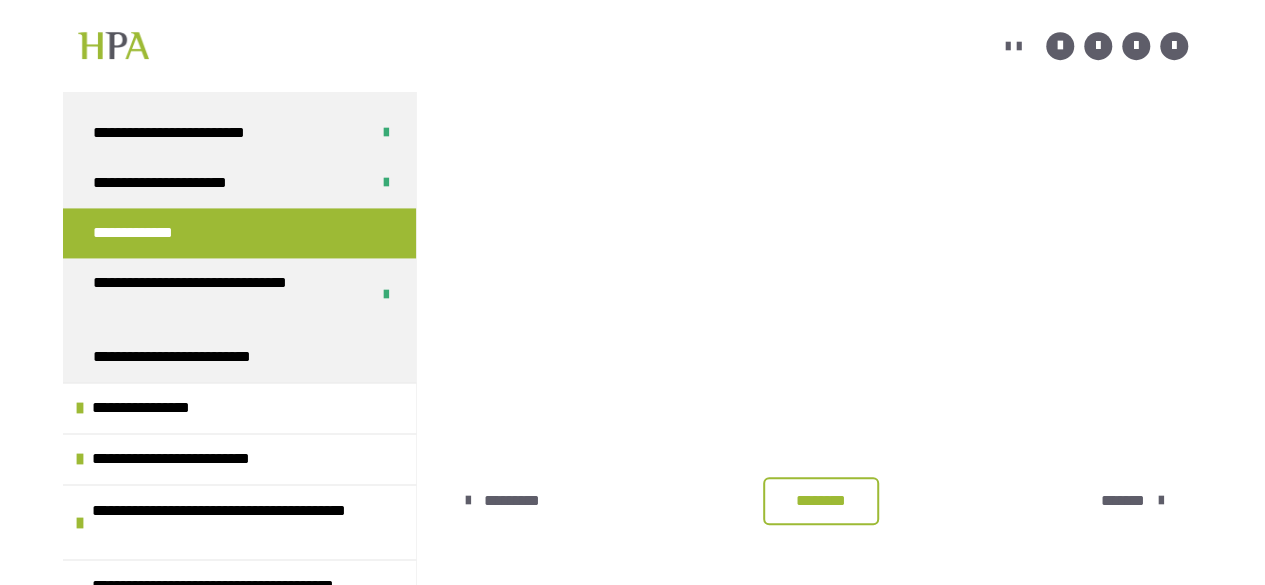 click on "********" at bounding box center (821, 501) 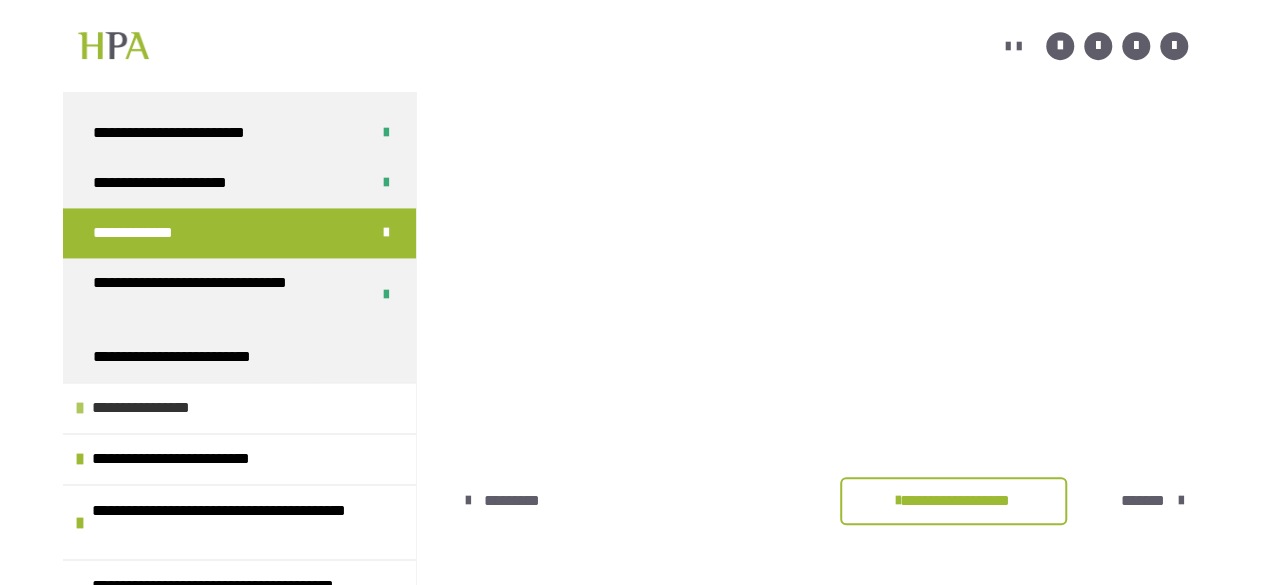 click on "**********" at bounding box center [239, 407] 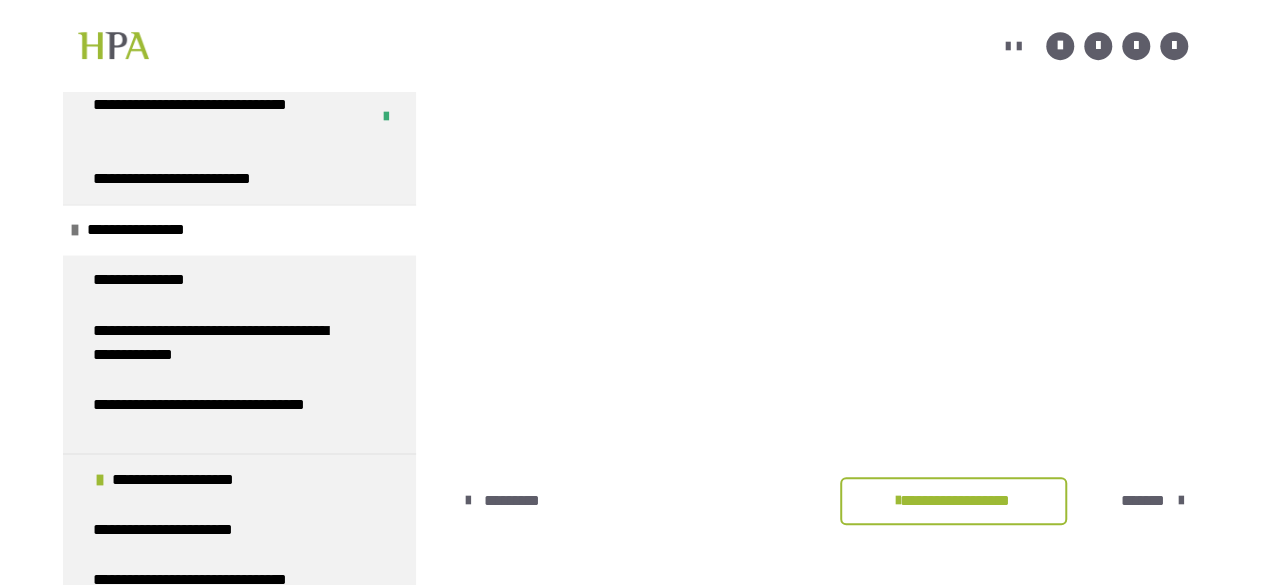 scroll, scrollTop: 1646, scrollLeft: 0, axis: vertical 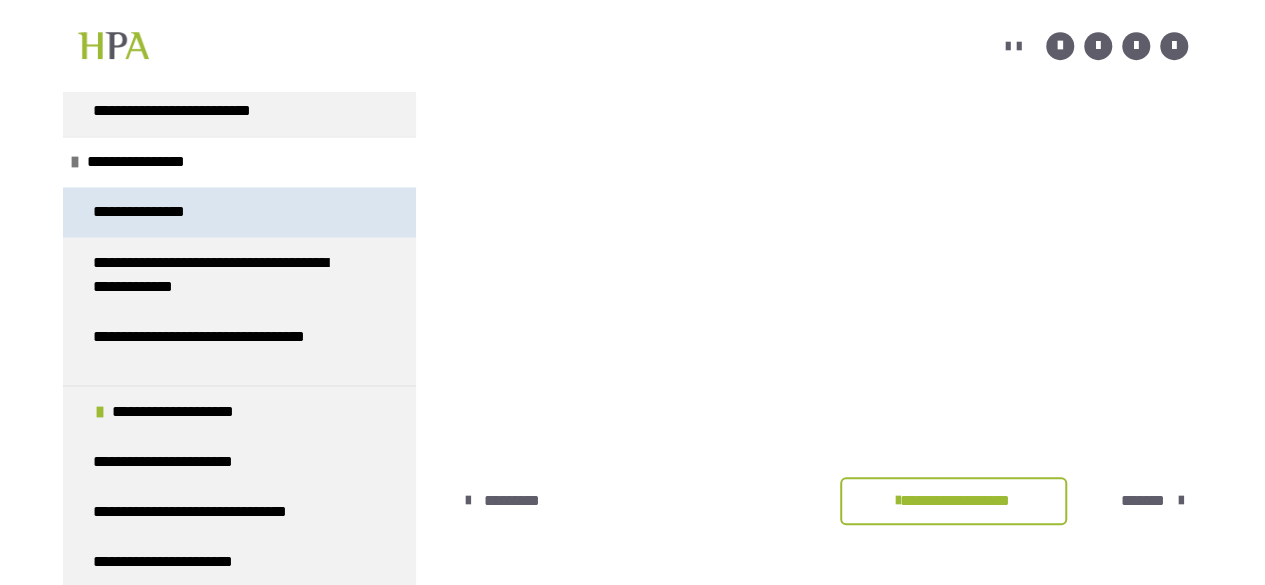 click on "**********" at bounding box center [143, 212] 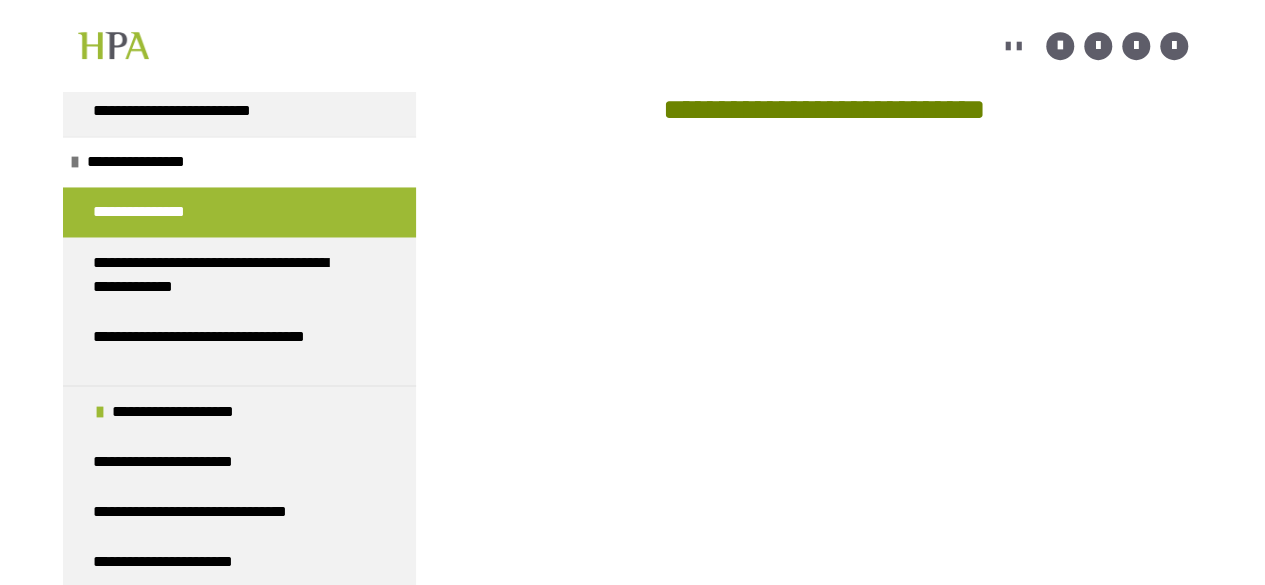 scroll, scrollTop: 242, scrollLeft: 0, axis: vertical 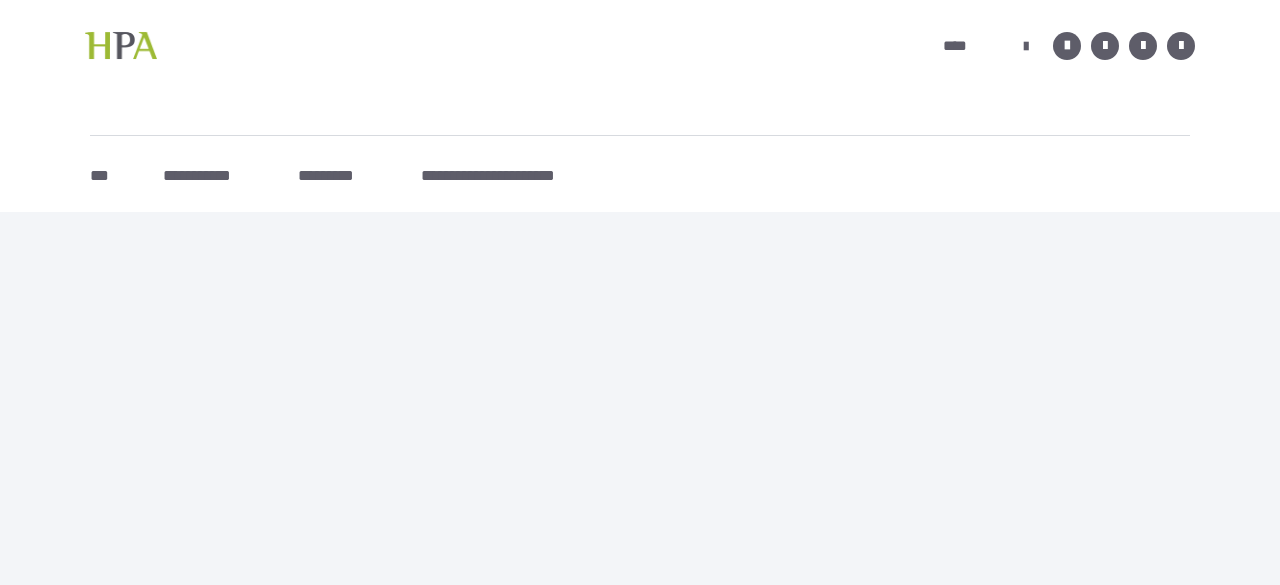 click on "**********" at bounding box center (640, 151) 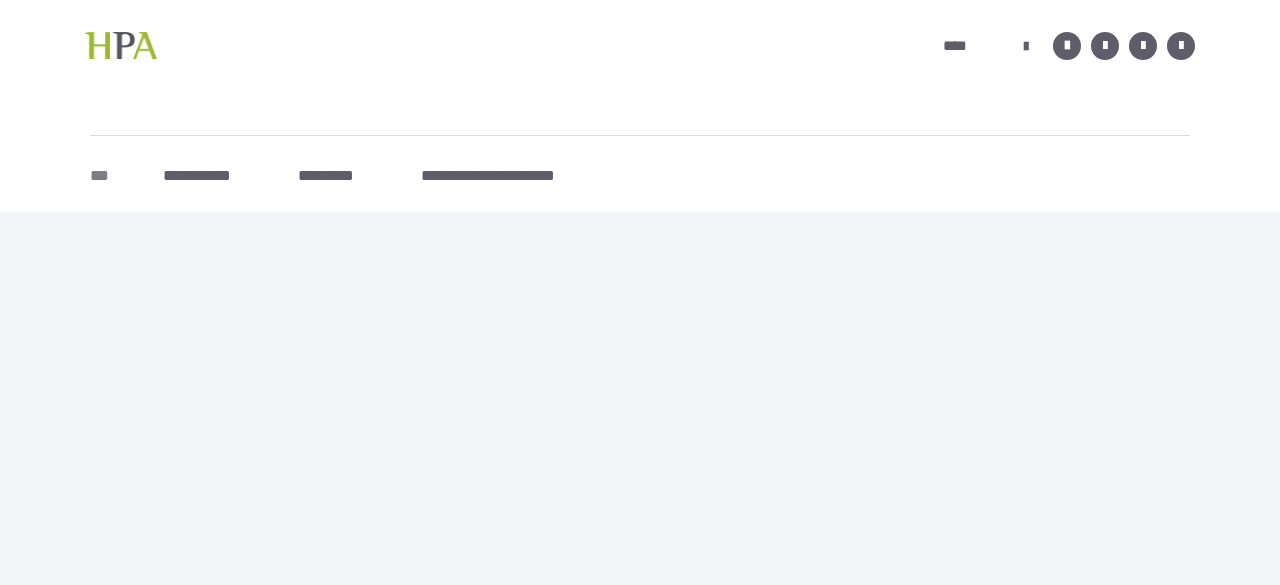 click on "***" at bounding box center (106, 176) 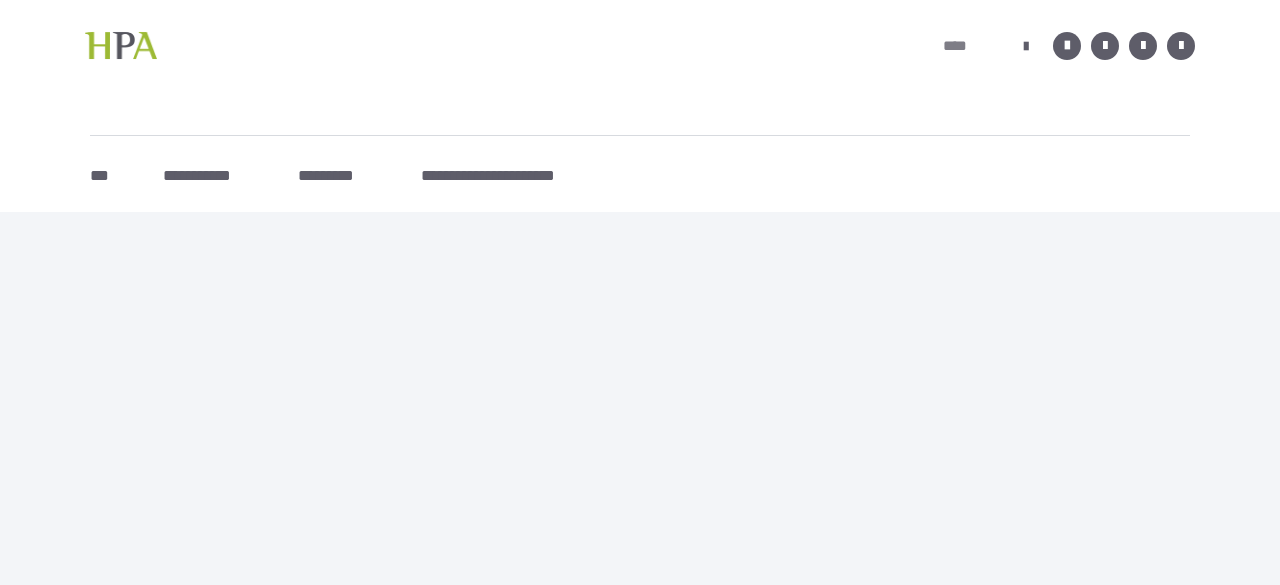 click on "****" at bounding box center (963, 46) 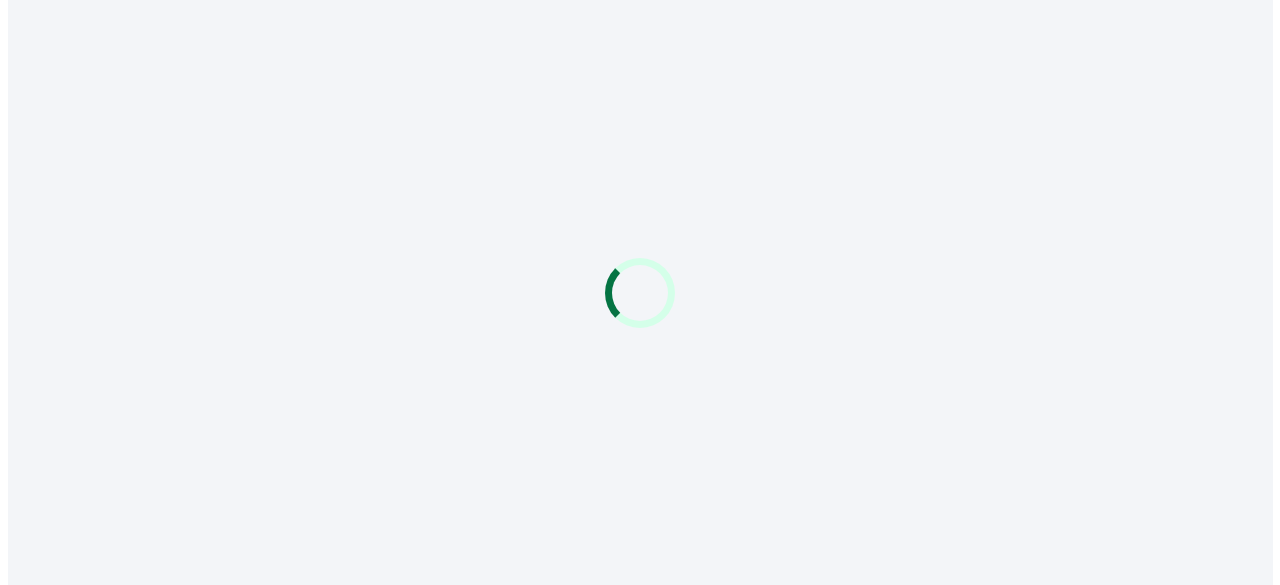 scroll, scrollTop: 0, scrollLeft: 0, axis: both 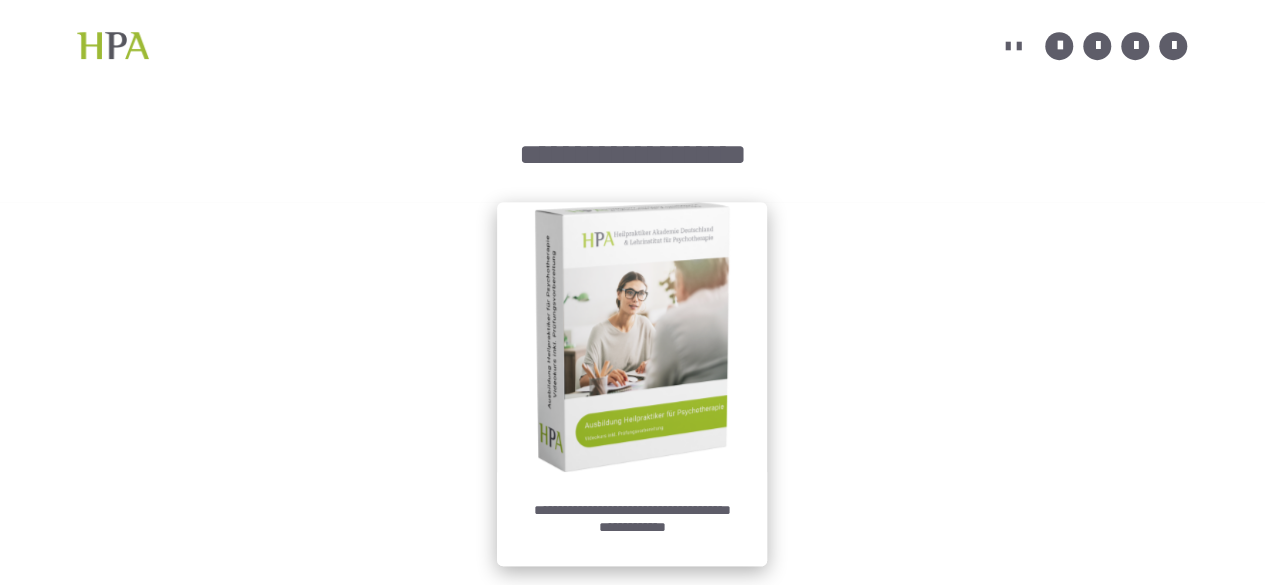 click at bounding box center [632, 337] 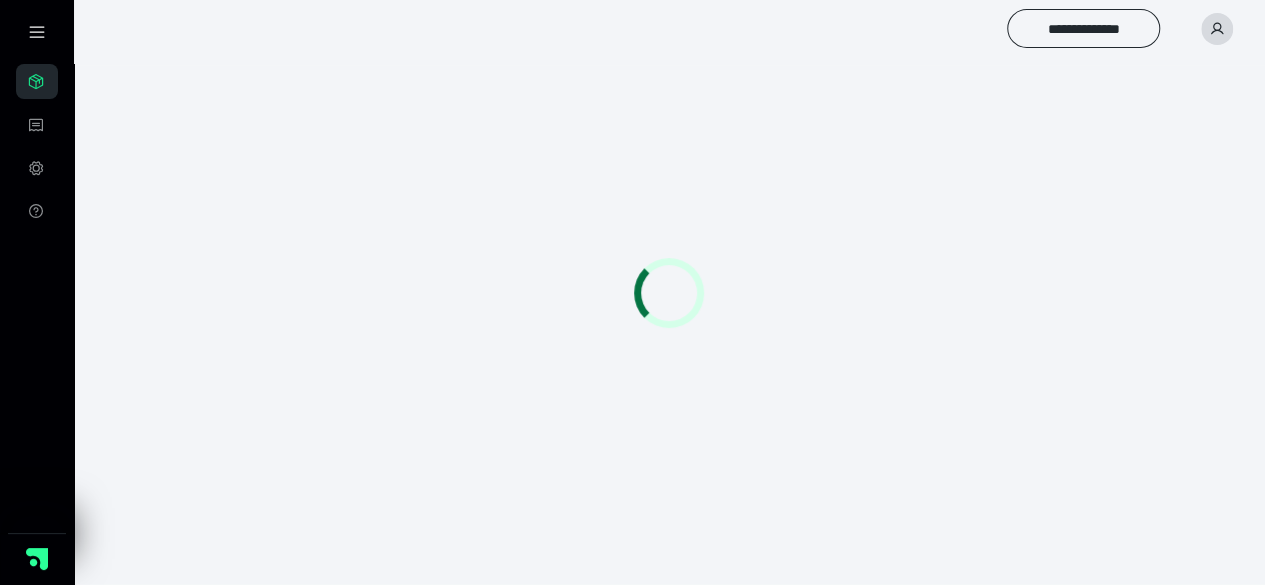 scroll, scrollTop: 0, scrollLeft: 0, axis: both 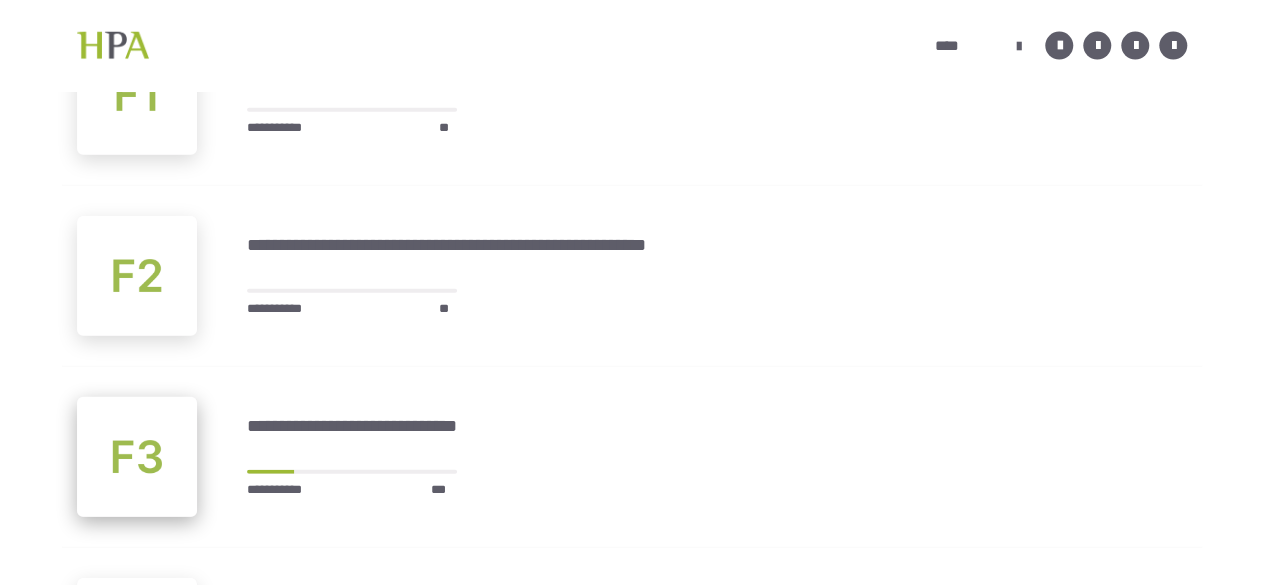 click at bounding box center (137, 457) 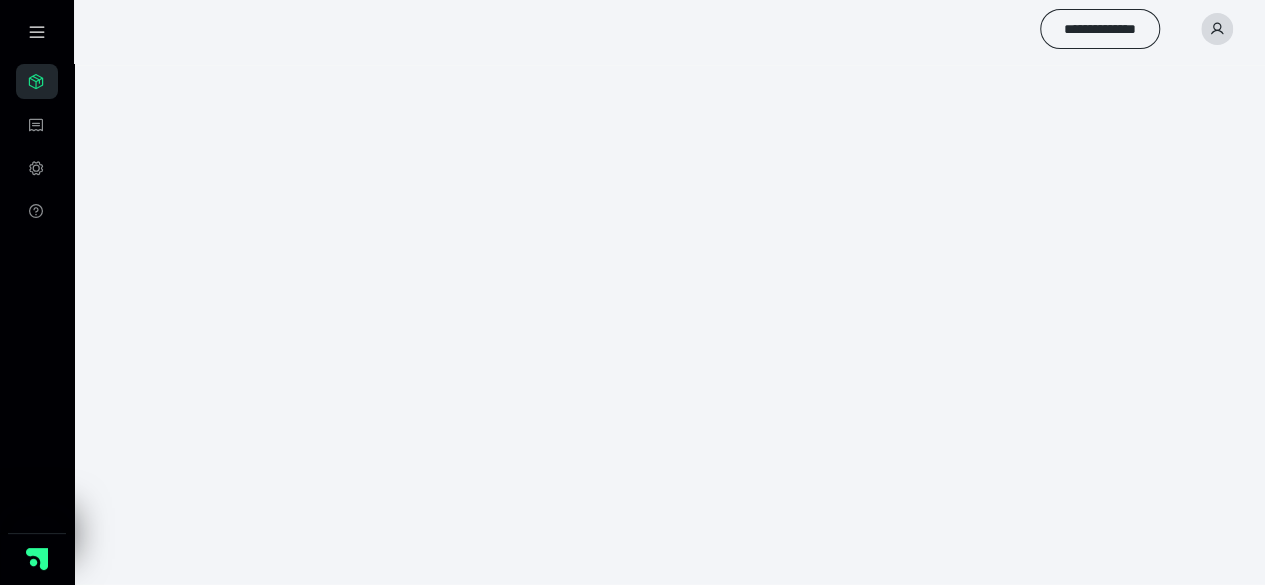 scroll, scrollTop: 56, scrollLeft: 0, axis: vertical 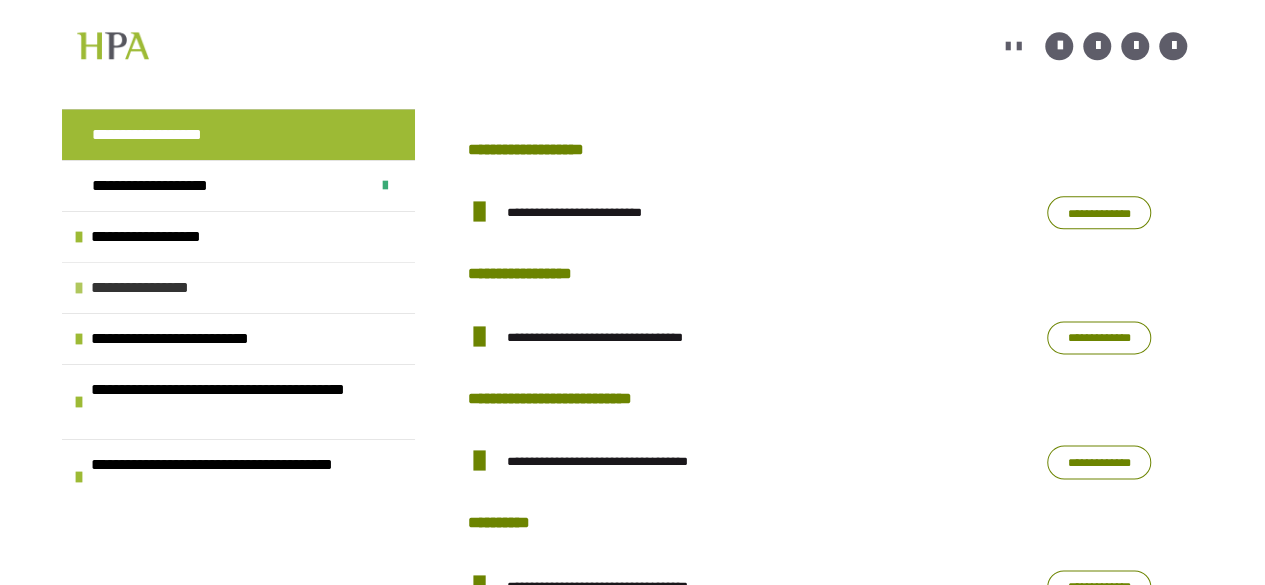 click on "**********" at bounding box center (159, 288) 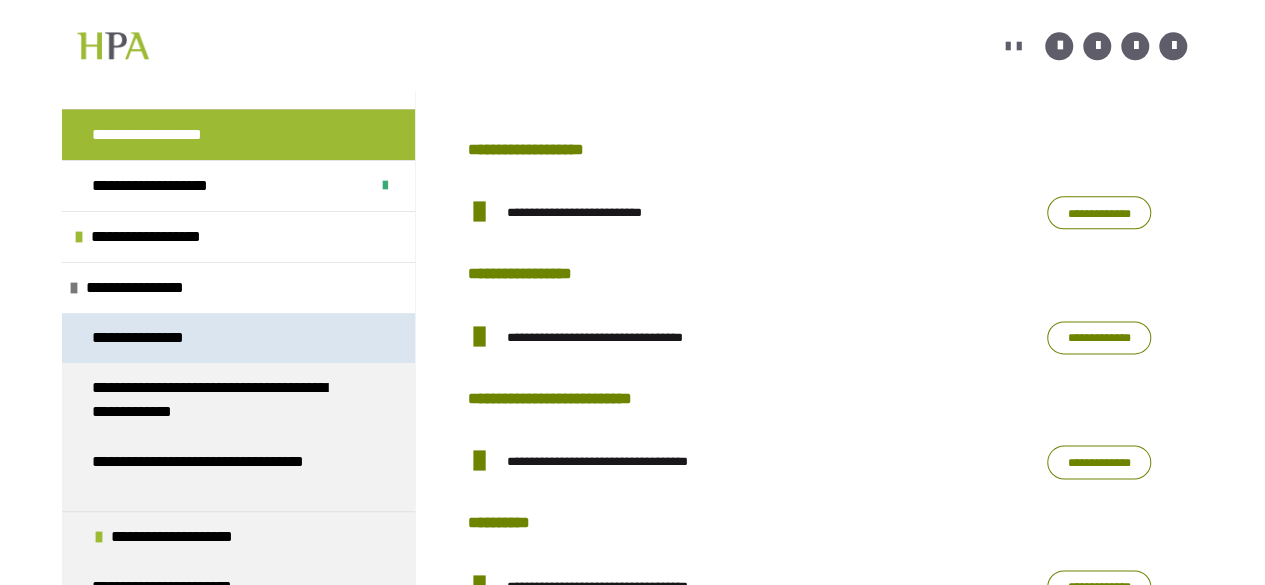 click on "**********" at bounding box center (238, 338) 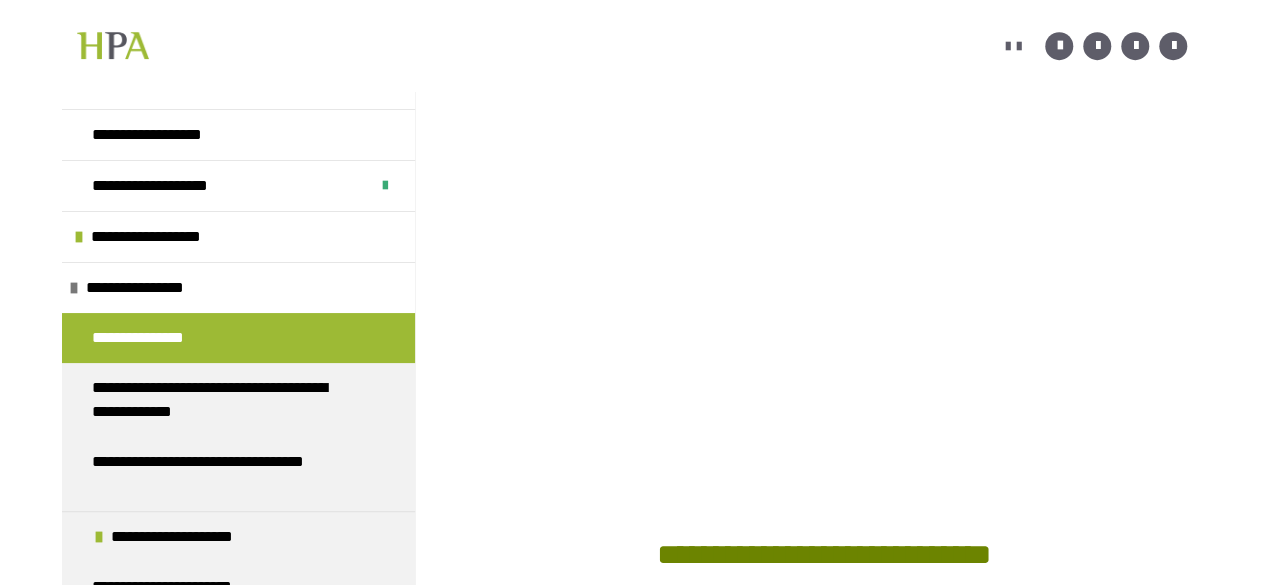 scroll, scrollTop: 561, scrollLeft: 0, axis: vertical 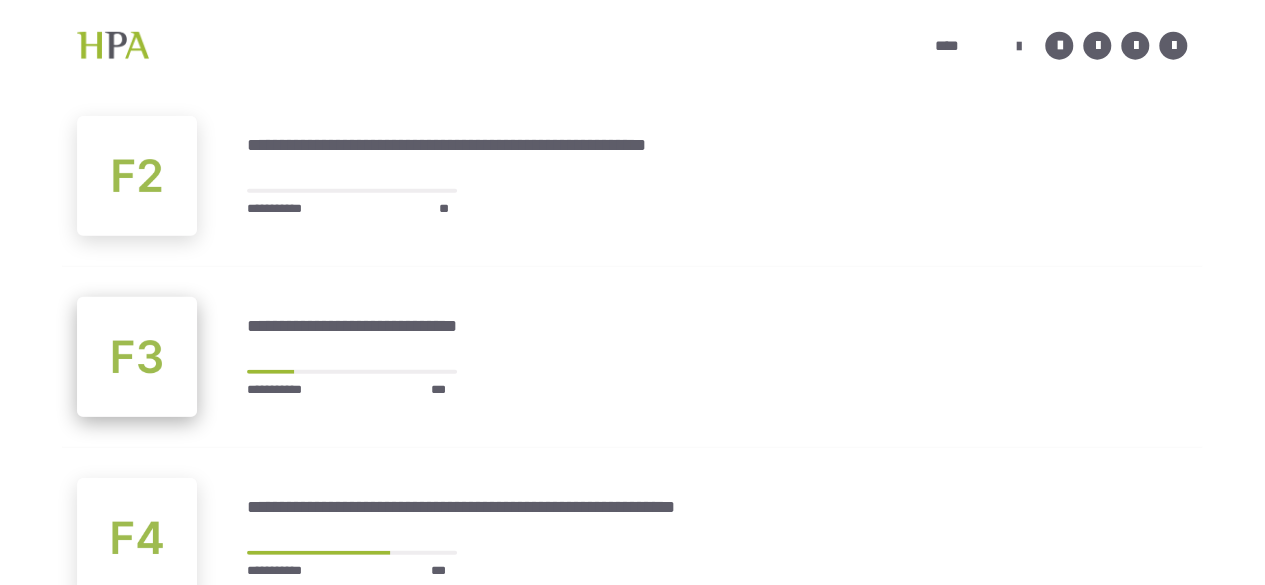 click at bounding box center [137, 357] 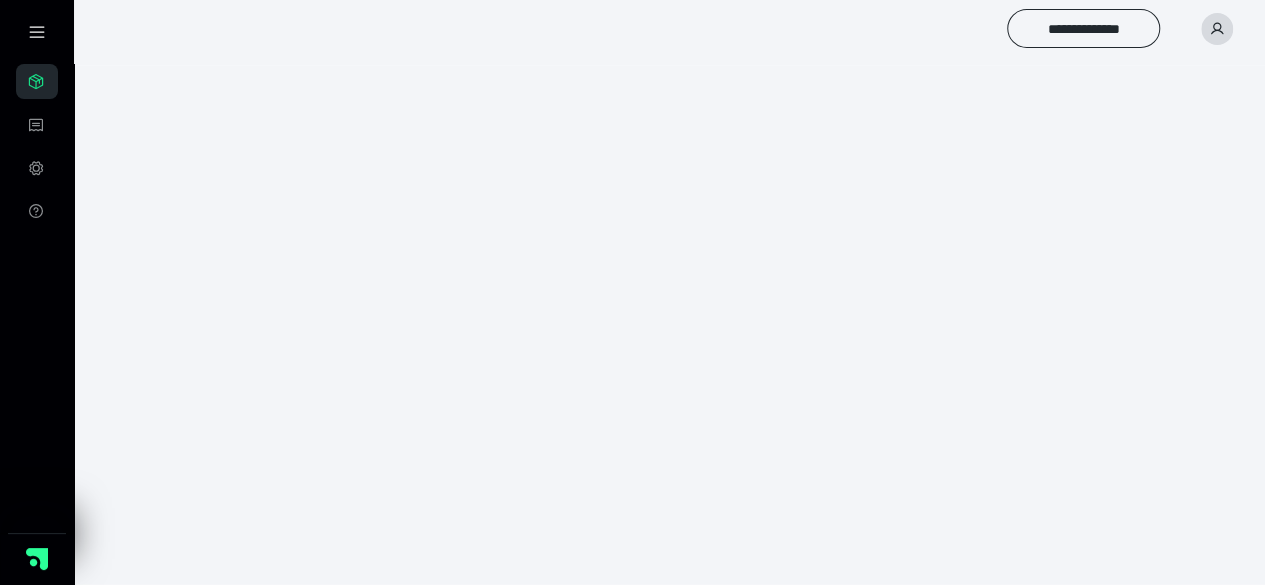 scroll, scrollTop: 56, scrollLeft: 0, axis: vertical 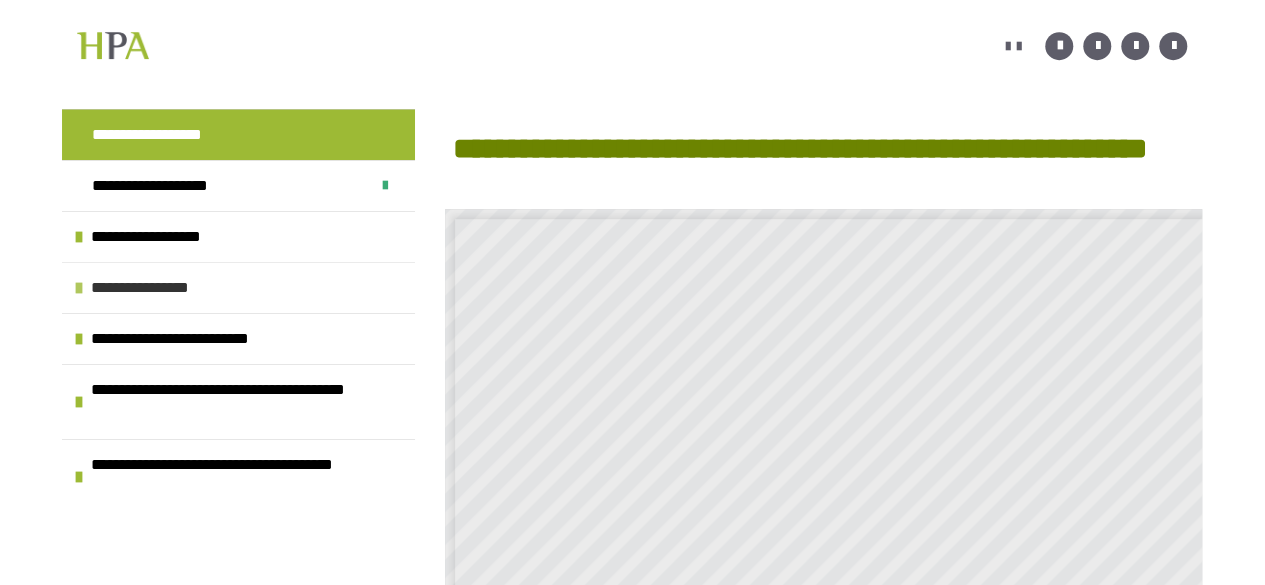 click on "**********" at bounding box center (159, 288) 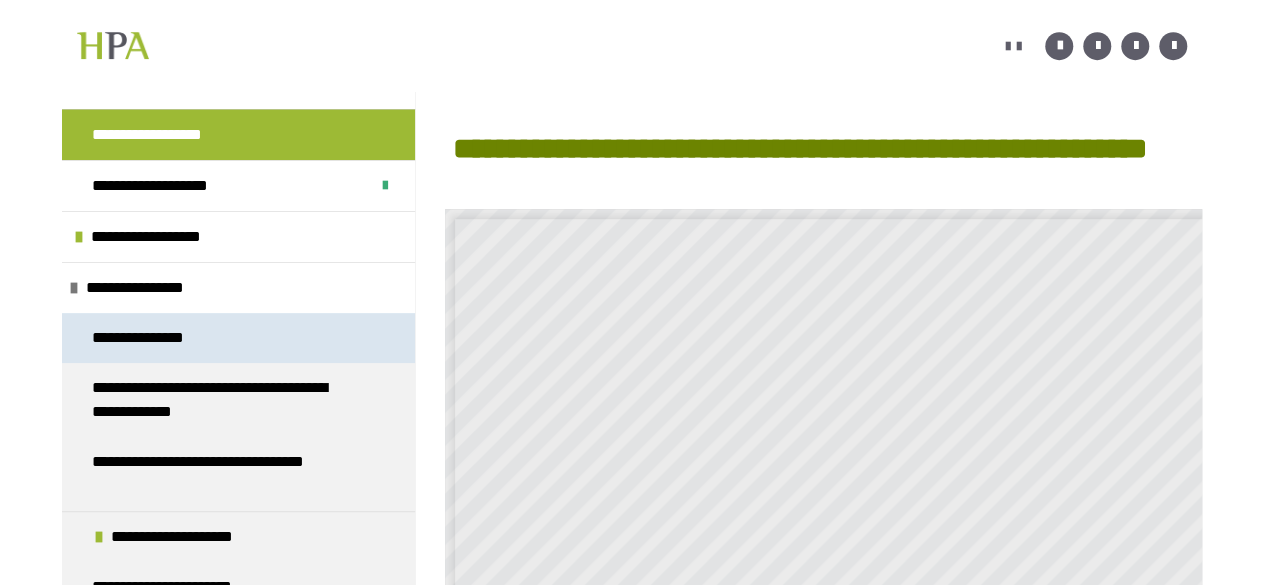 click on "**********" at bounding box center [142, 338] 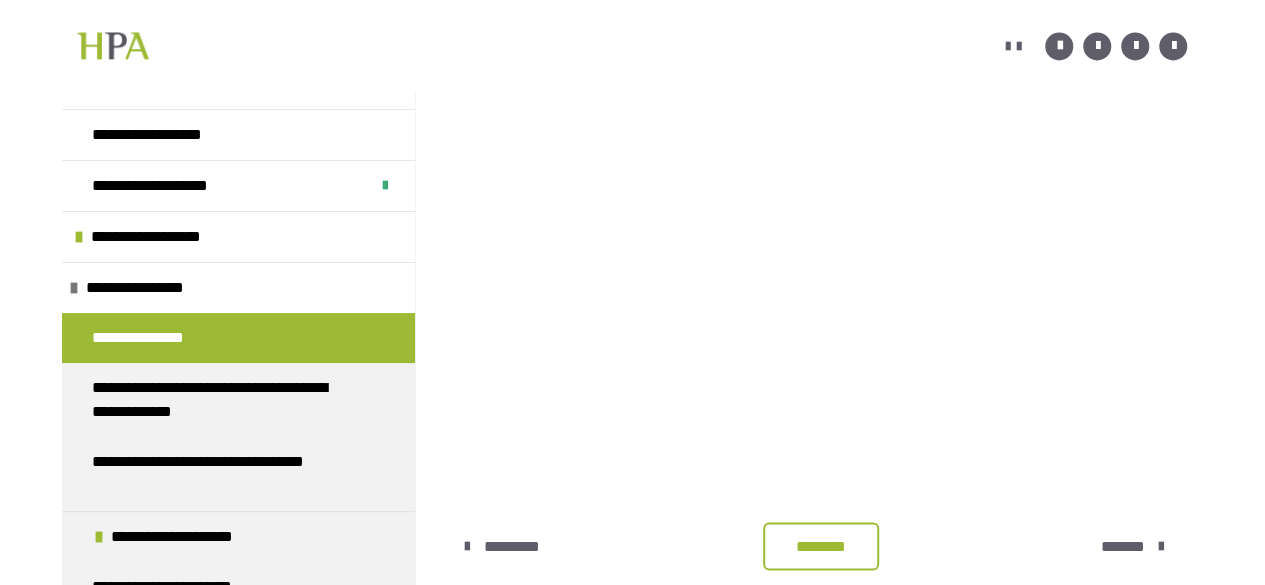 scroll, scrollTop: 1542, scrollLeft: 0, axis: vertical 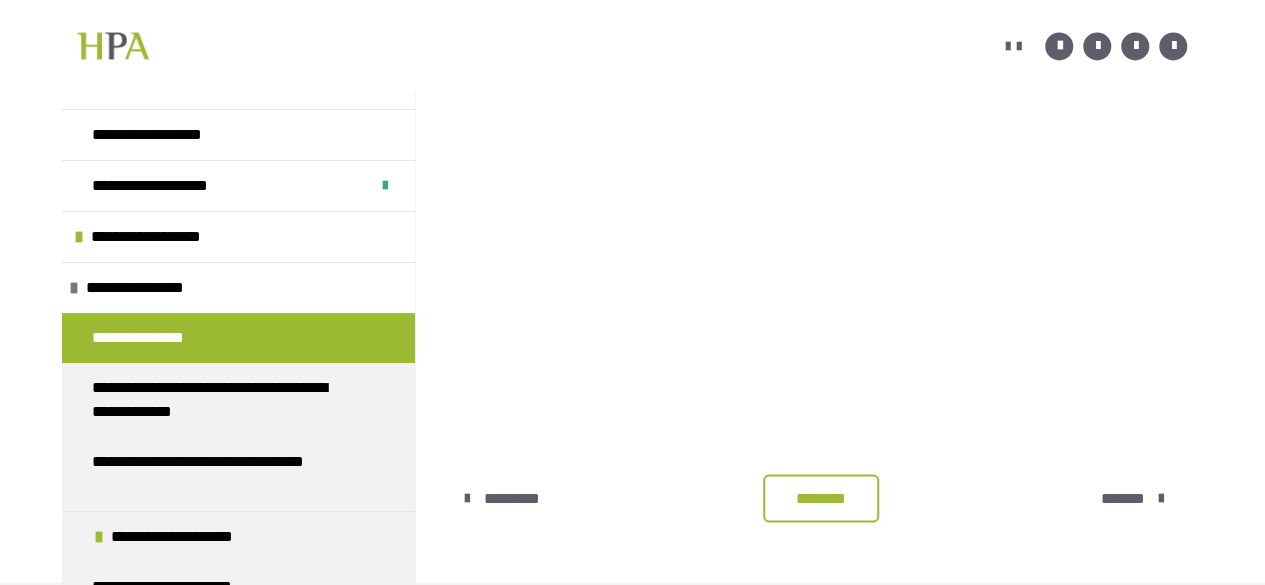 click on "********" at bounding box center [821, 498] 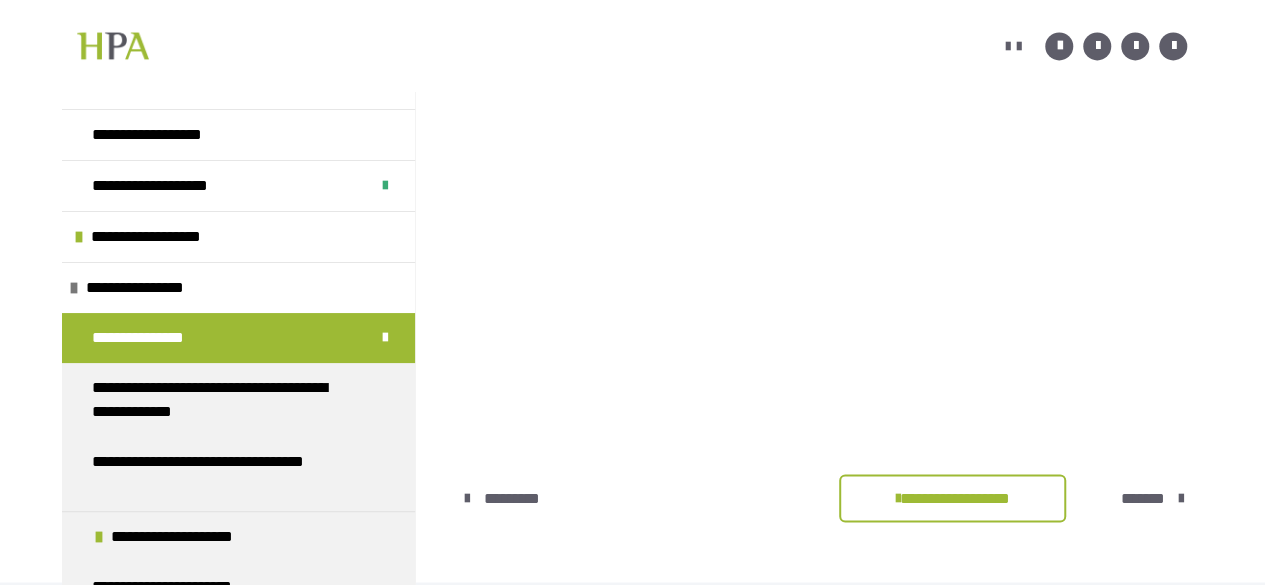 click on "*******" at bounding box center (1142, 498) 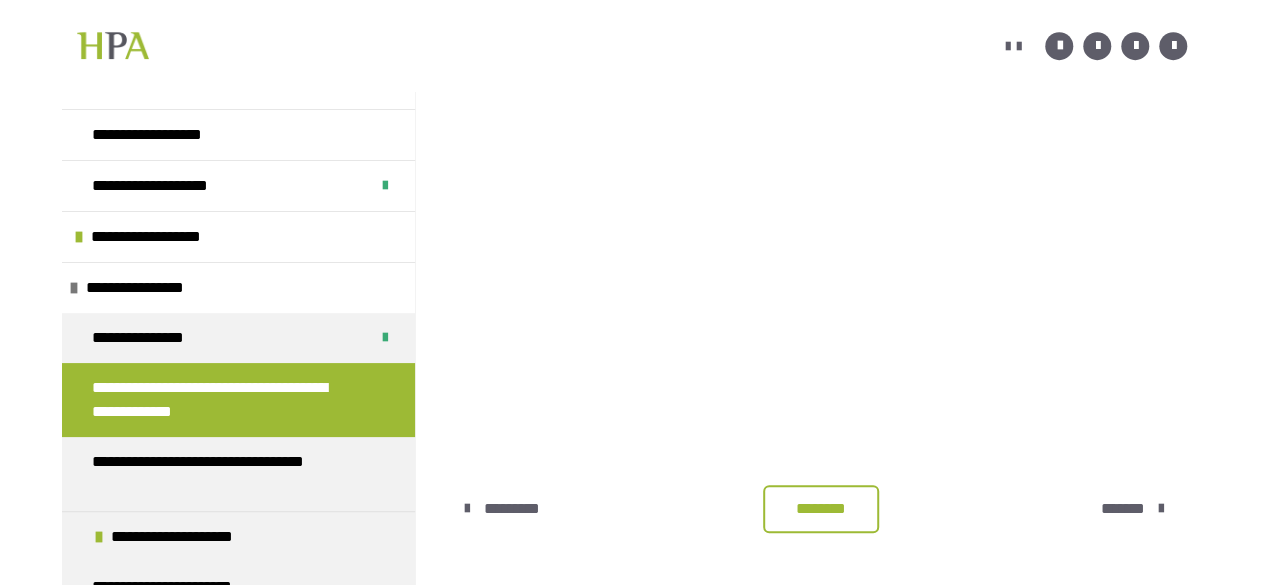 scroll, scrollTop: 640, scrollLeft: 0, axis: vertical 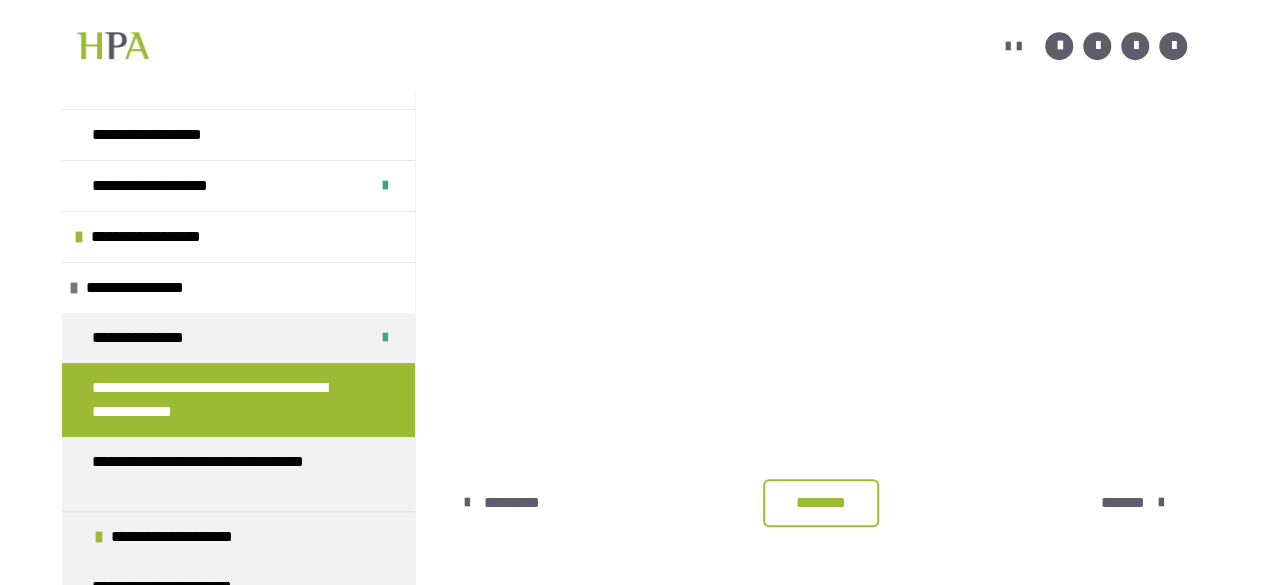 click on "********" at bounding box center [821, 503] 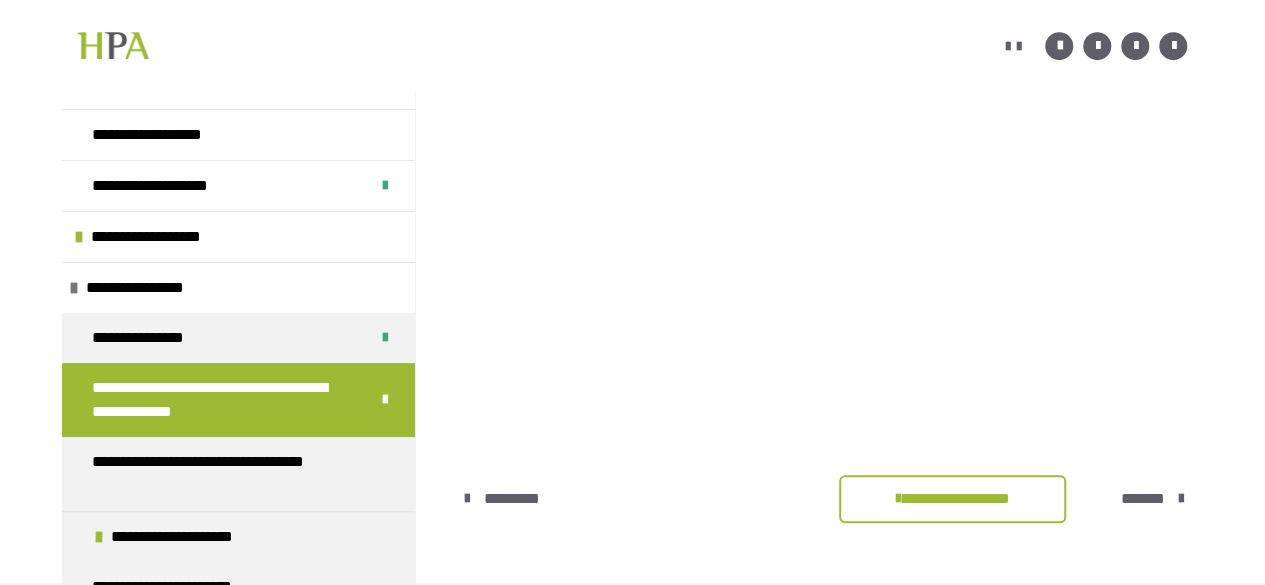 scroll, scrollTop: 645, scrollLeft: 0, axis: vertical 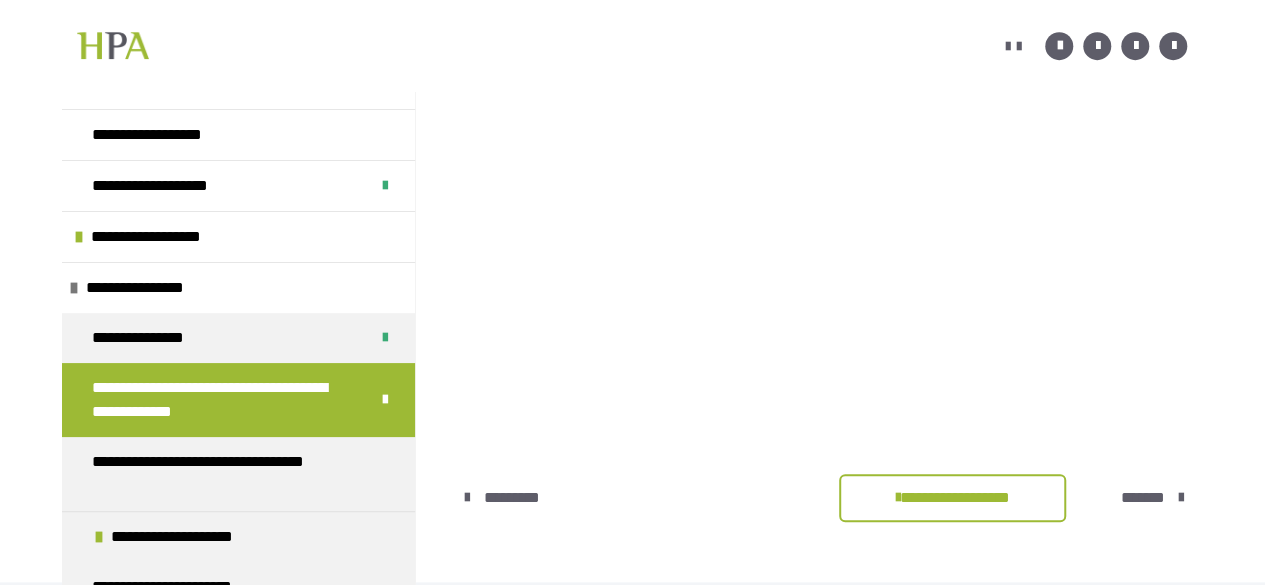 click at bounding box center [1180, 498] 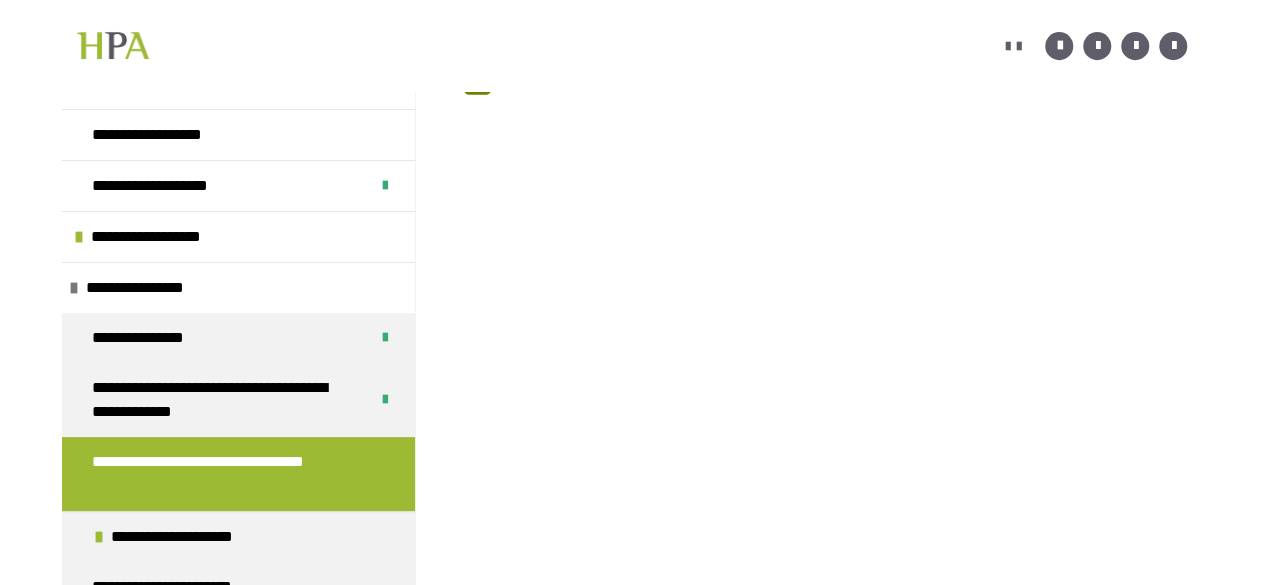 scroll, scrollTop: 431, scrollLeft: 0, axis: vertical 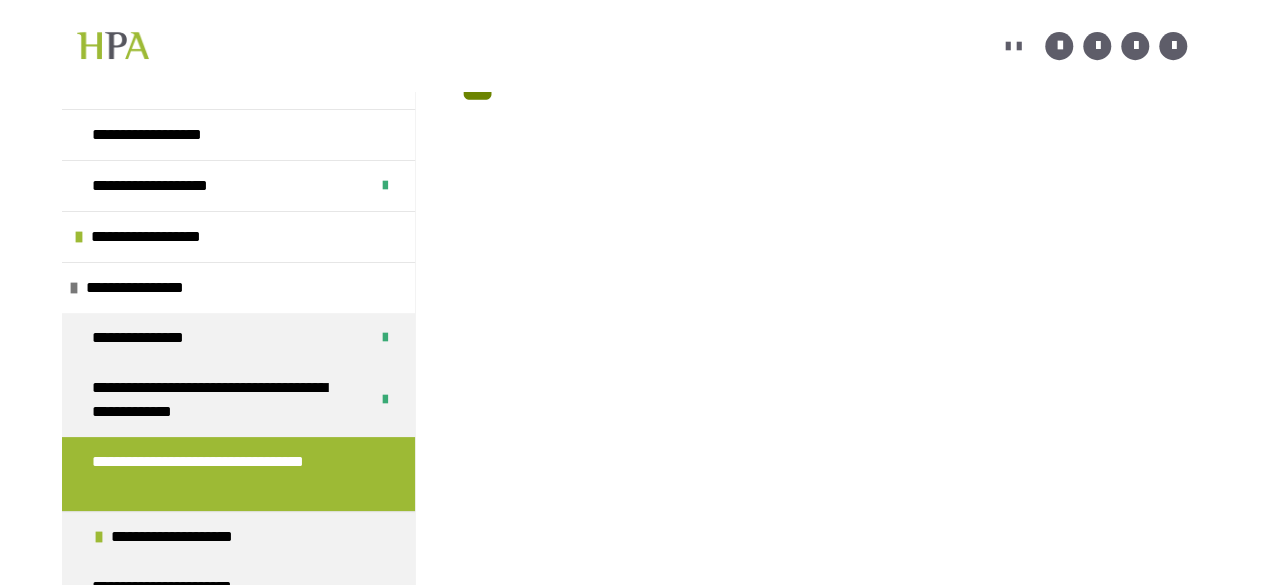 click on "**********" at bounding box center (823, 52) 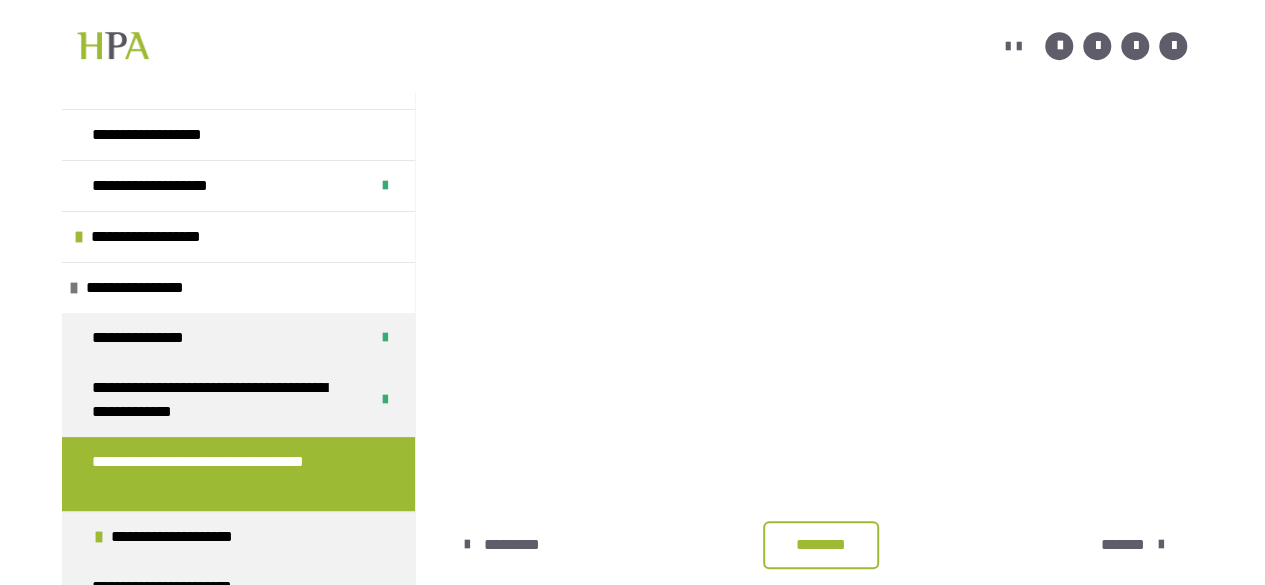 scroll, scrollTop: 612, scrollLeft: 0, axis: vertical 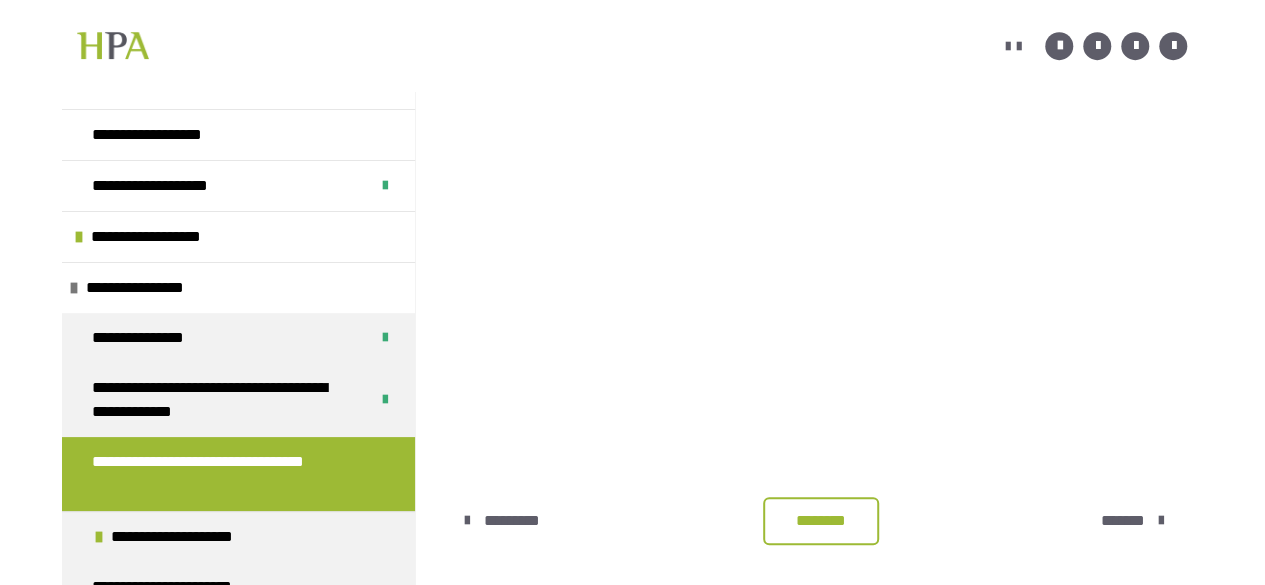 click on "********" at bounding box center (821, 521) 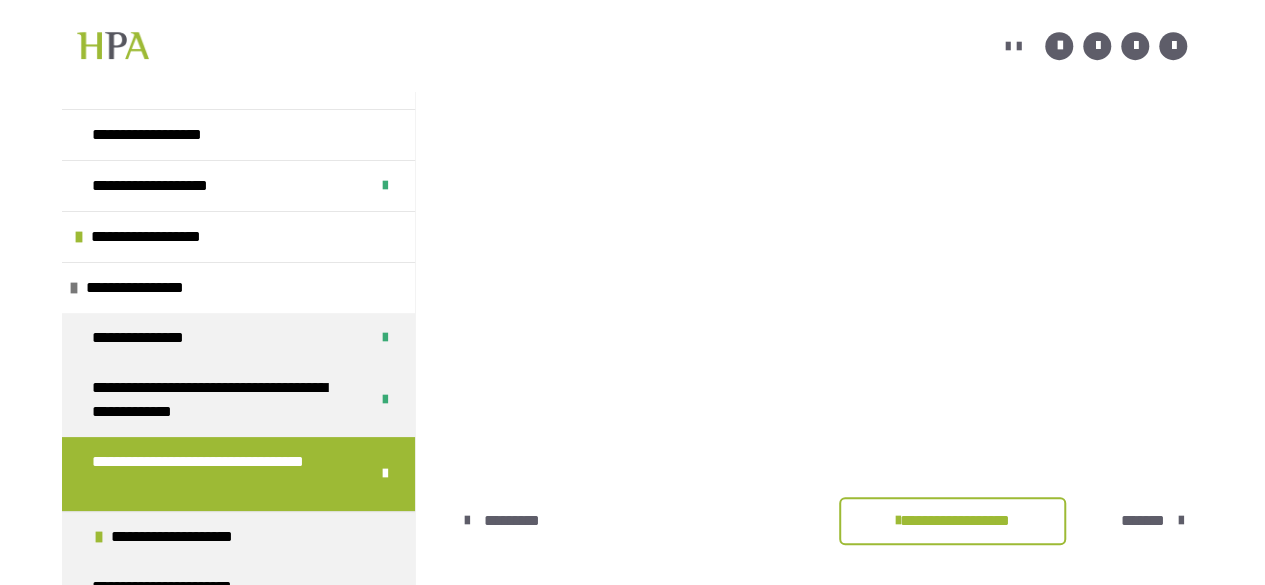 scroll, scrollTop: 431, scrollLeft: 0, axis: vertical 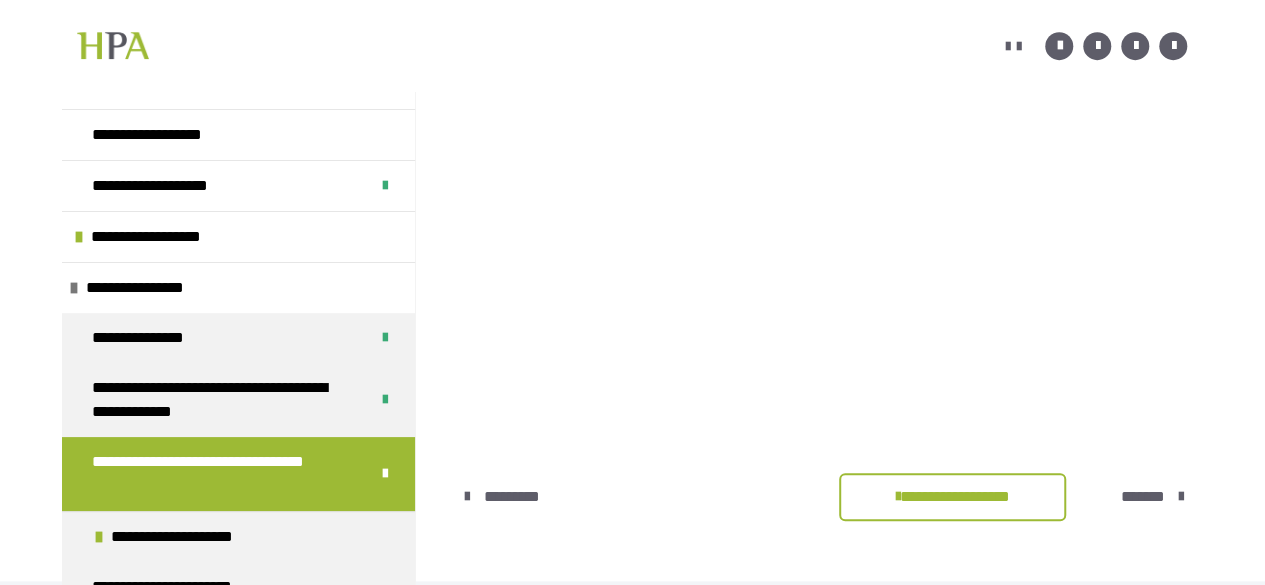 click on "*******" at bounding box center [1142, 497] 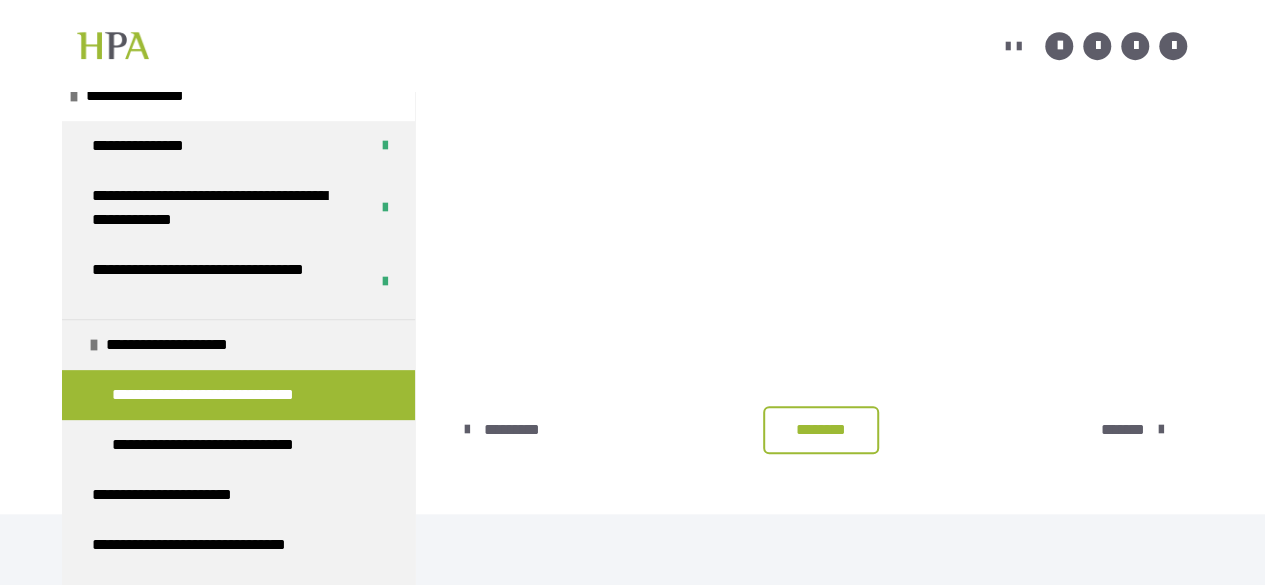 scroll, scrollTop: 196, scrollLeft: 0, axis: vertical 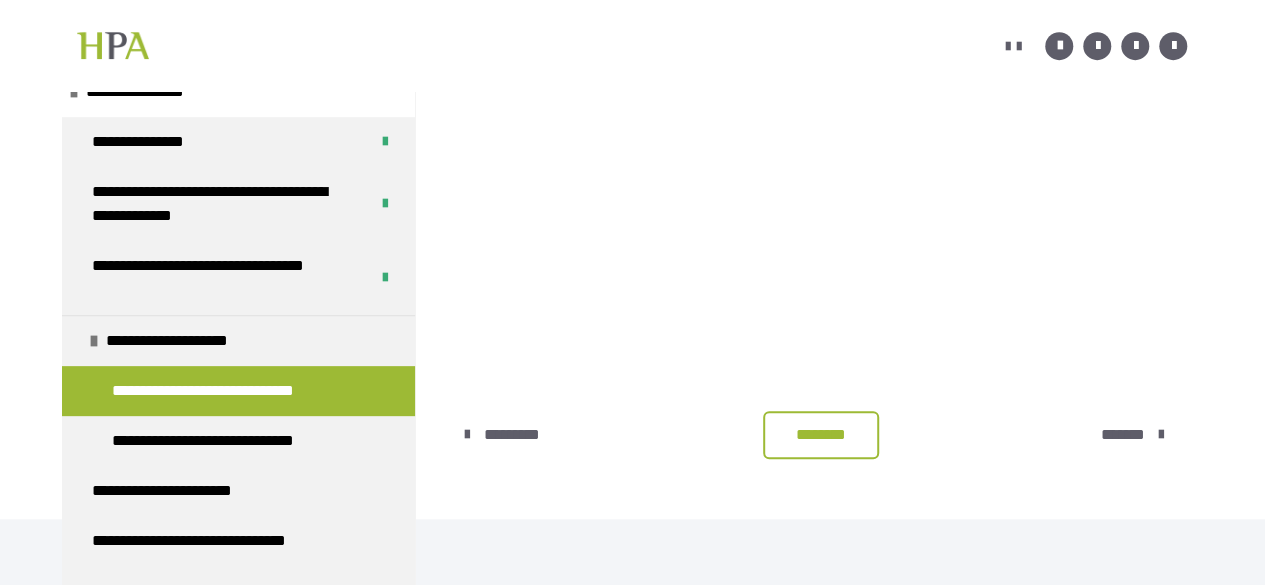 click on "********" at bounding box center [821, 435] 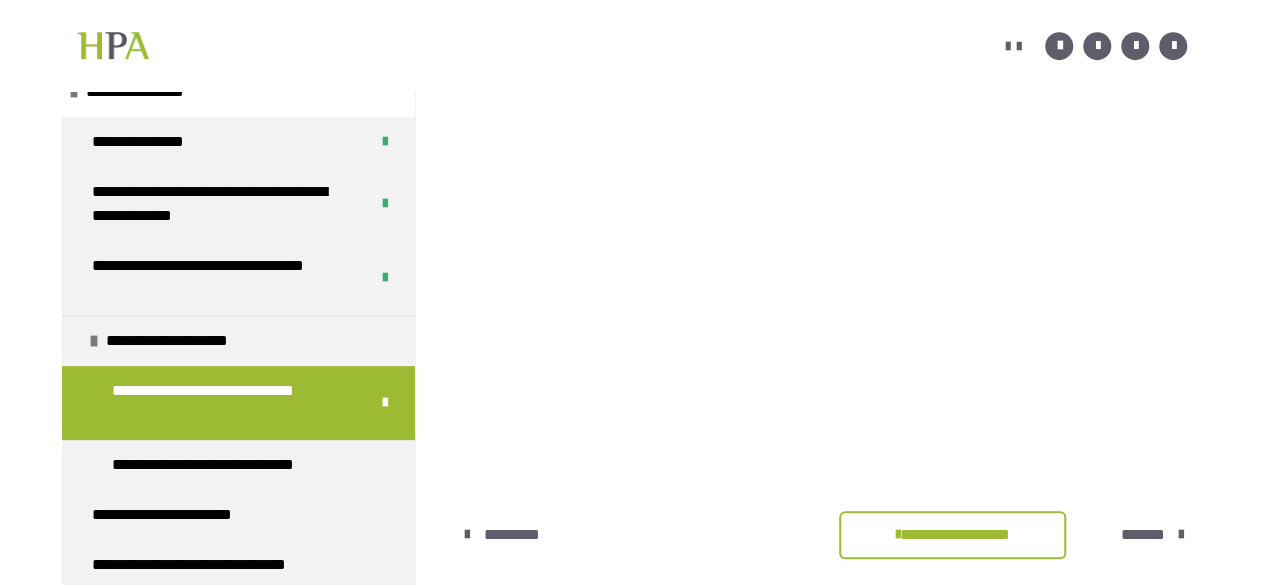scroll, scrollTop: 431, scrollLeft: 0, axis: vertical 